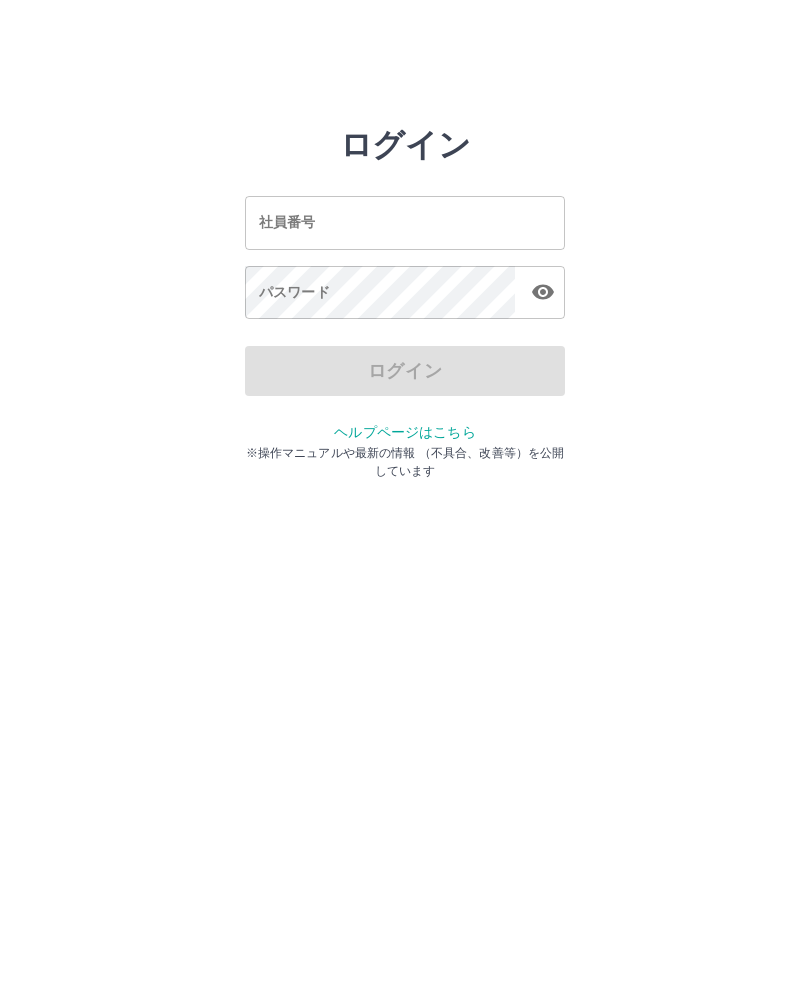 scroll, scrollTop: 0, scrollLeft: 0, axis: both 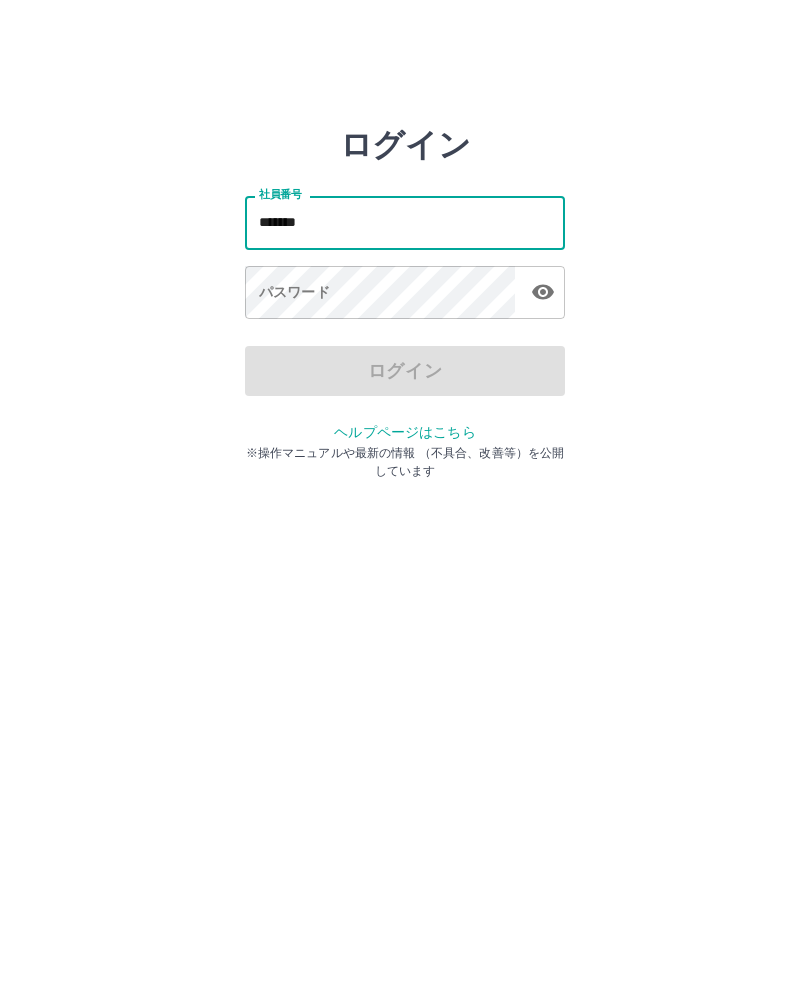 type on "*******" 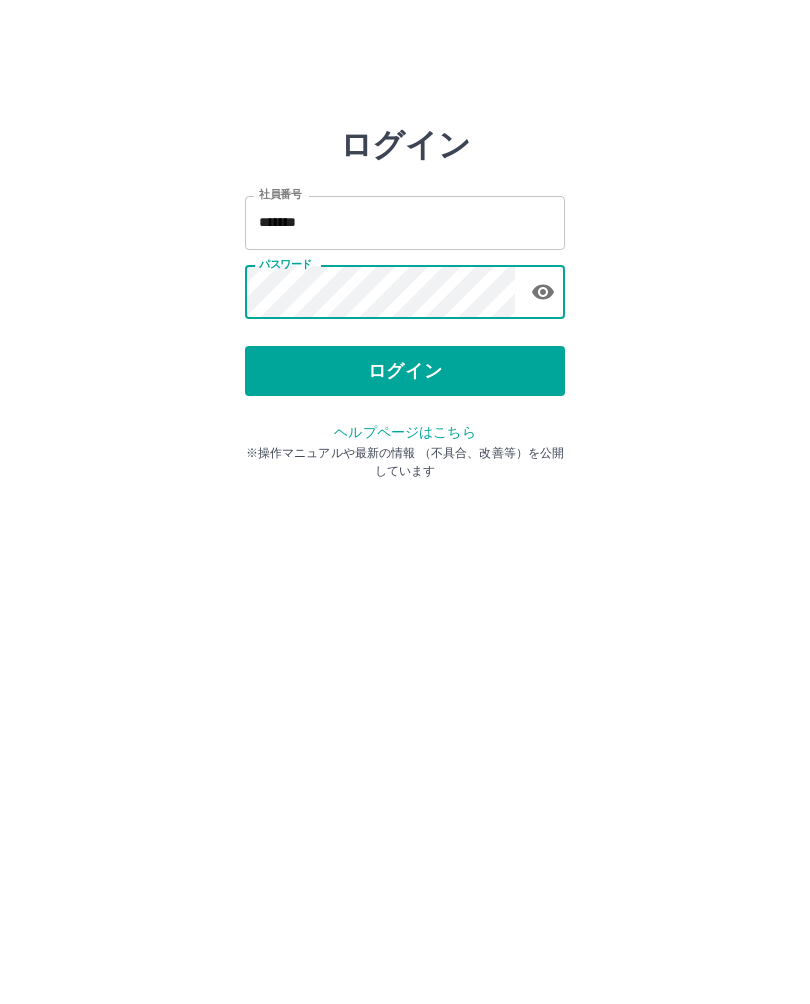 click on "ログイン" at bounding box center [405, 371] 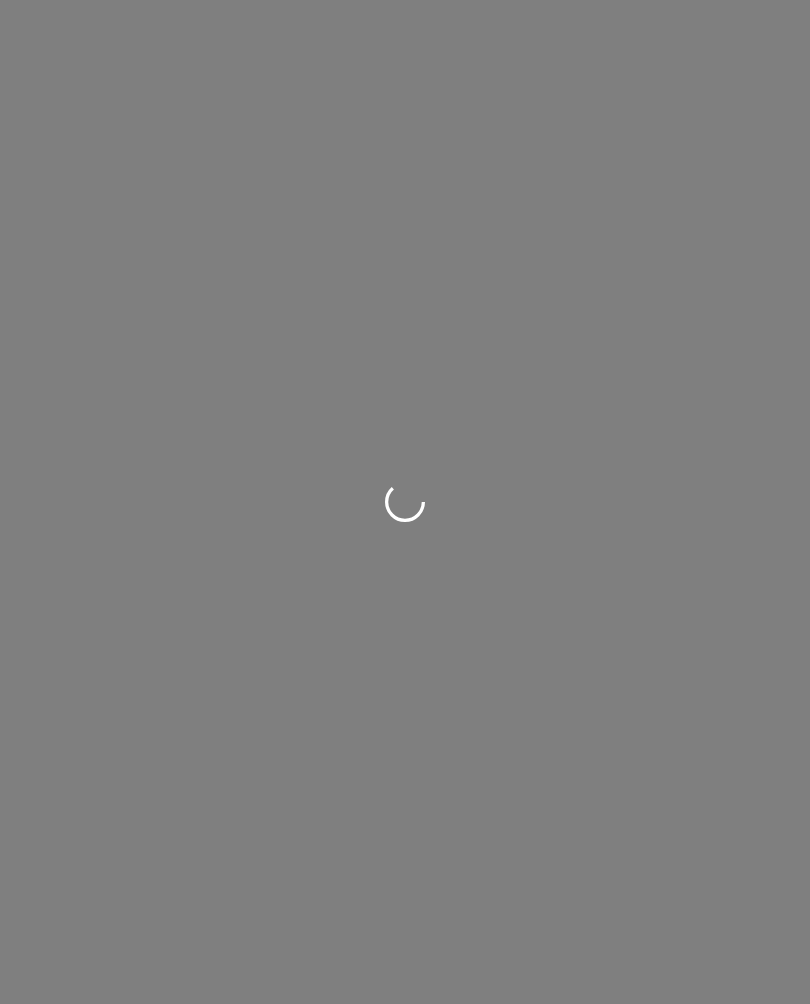 scroll, scrollTop: 0, scrollLeft: 0, axis: both 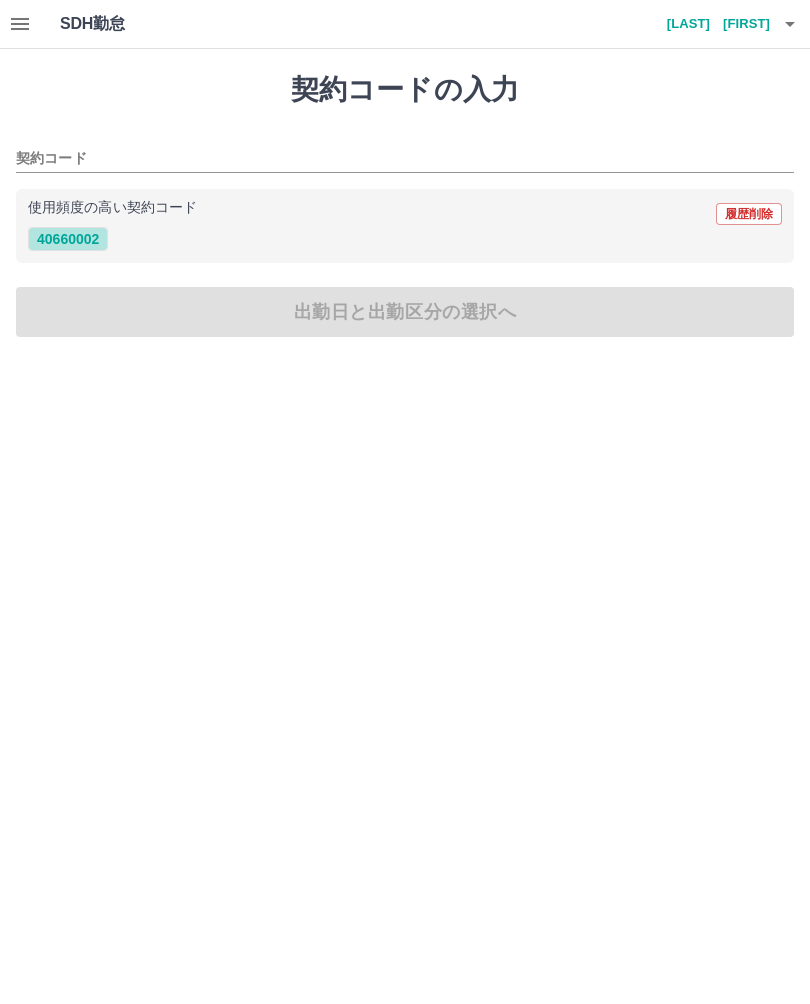 click on "40660002" at bounding box center [68, 239] 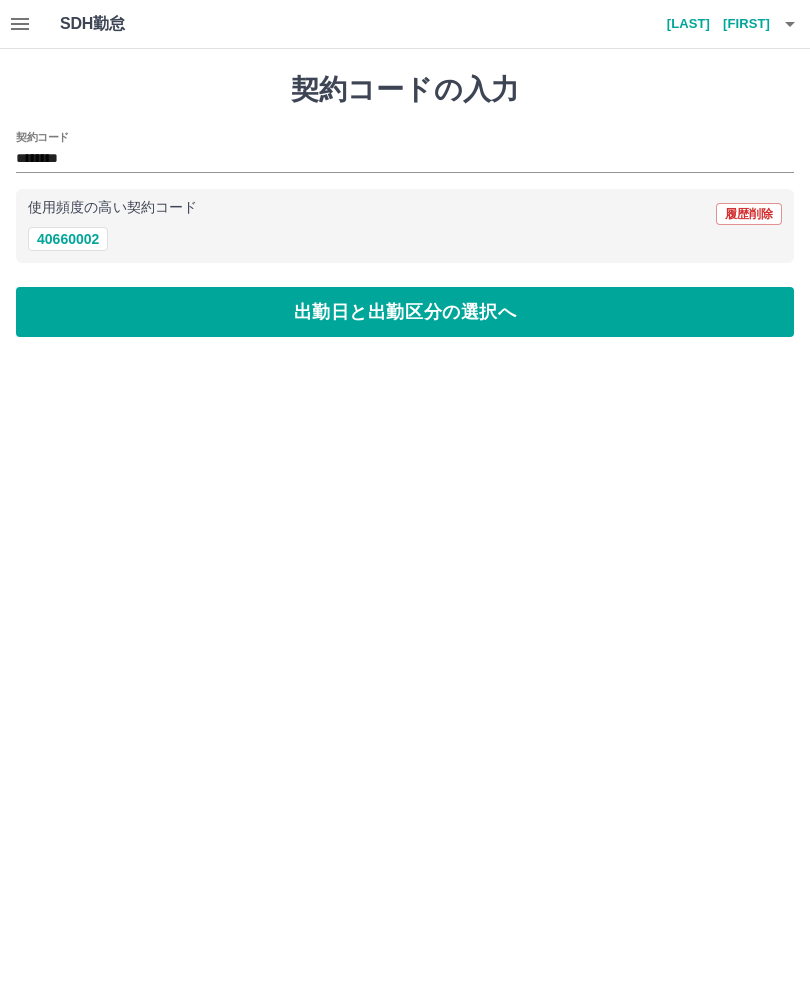 click on "出勤日と出勤区分の選択へ" at bounding box center (405, 312) 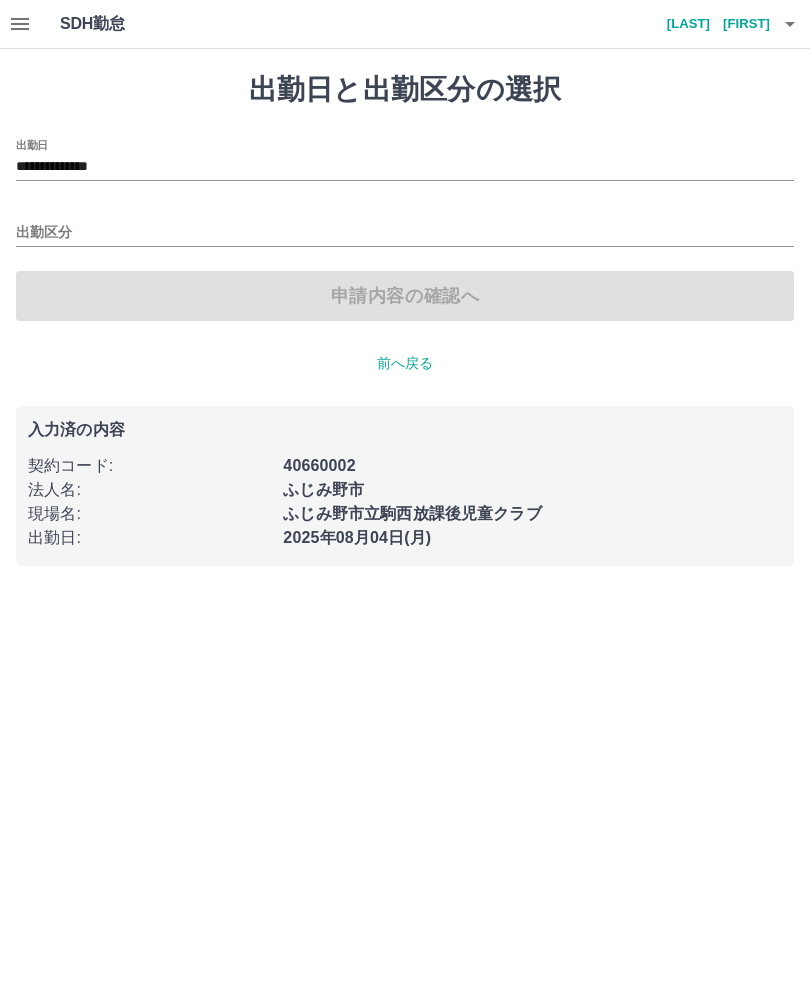 click on "出勤区分" at bounding box center [405, 233] 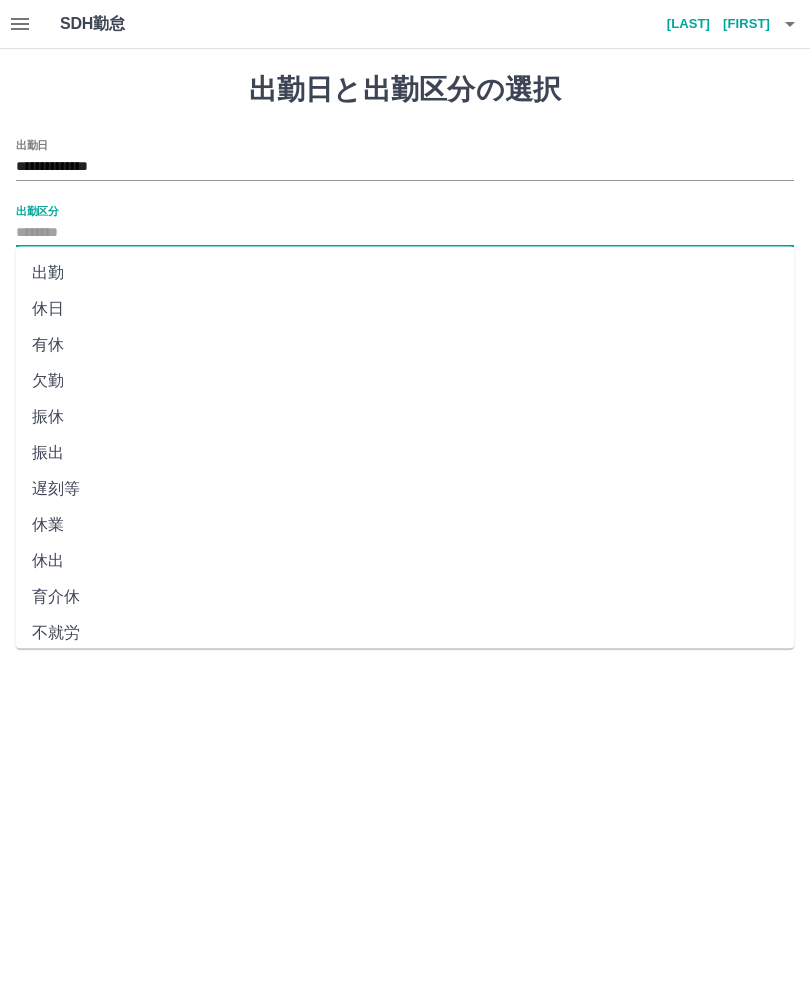 click on "出勤" at bounding box center [405, 273] 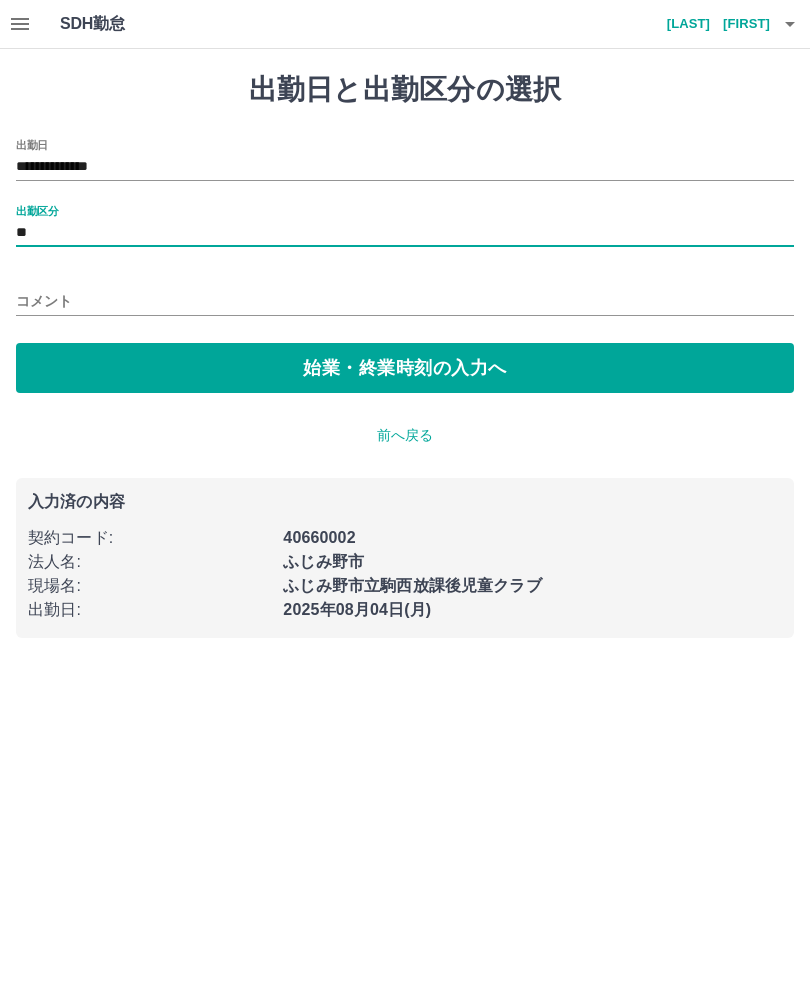 click on "コメント" at bounding box center (405, 301) 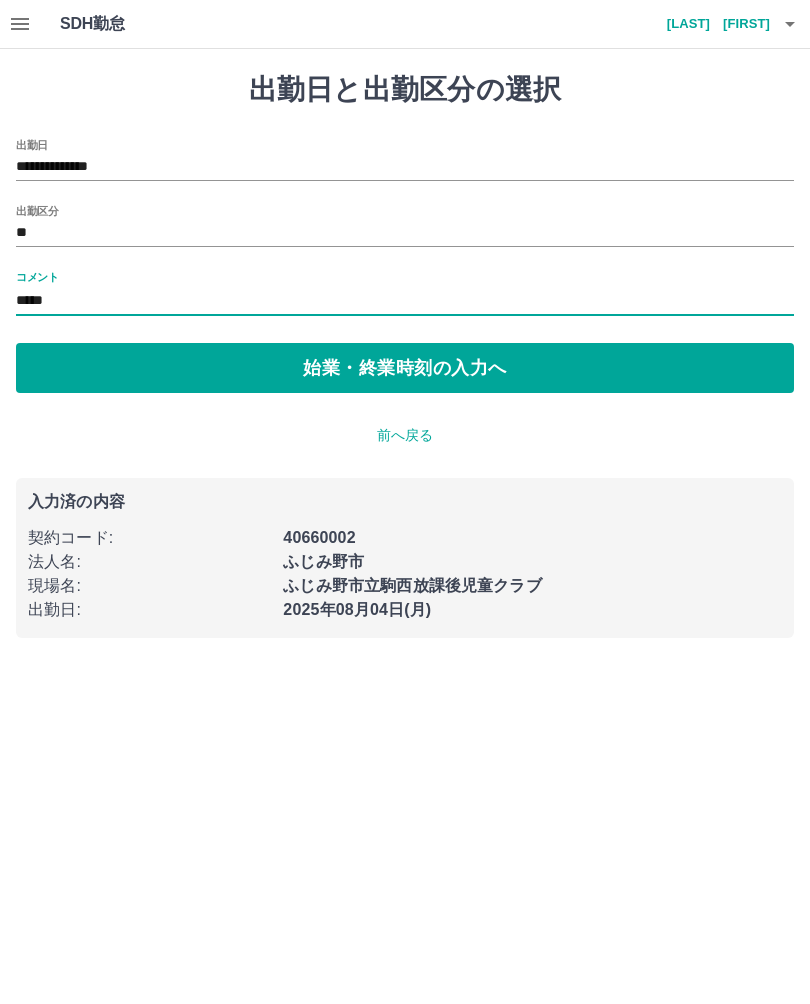 type on "*****" 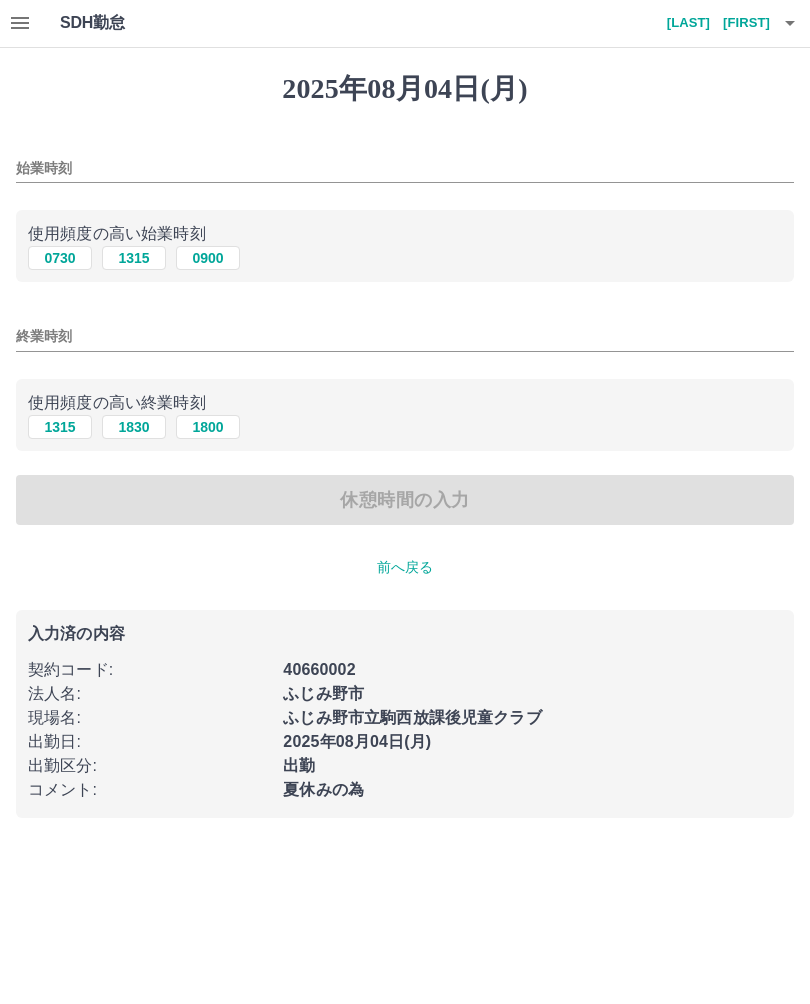 click on "始業時刻" at bounding box center [405, 169] 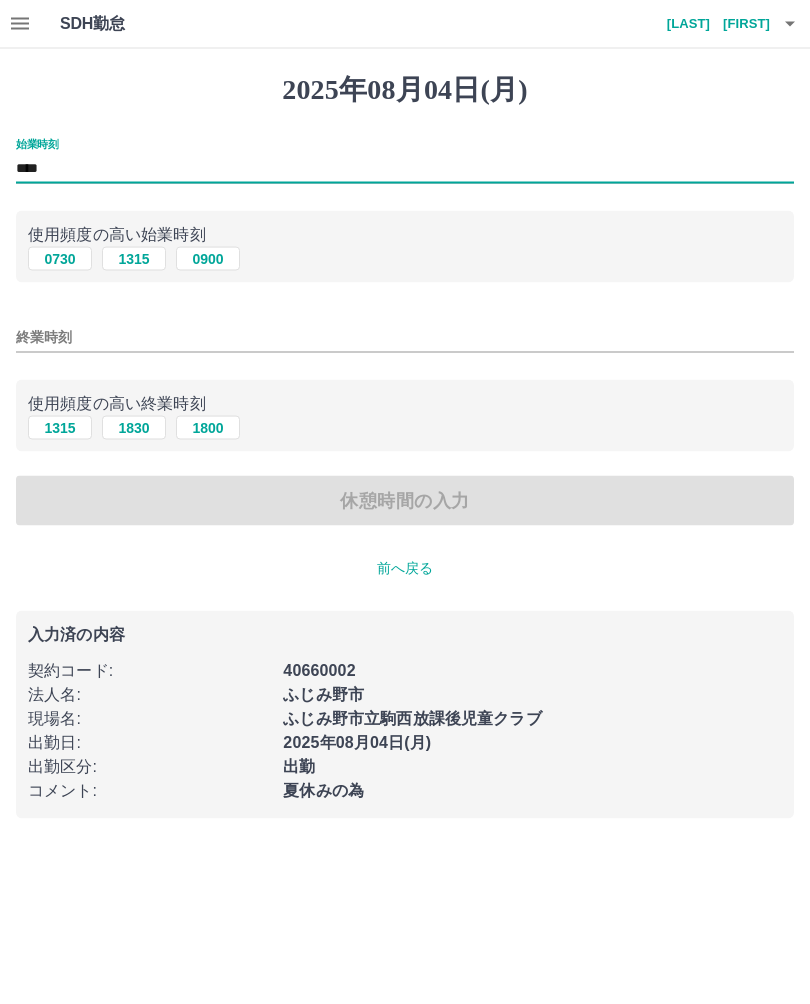 type on "****" 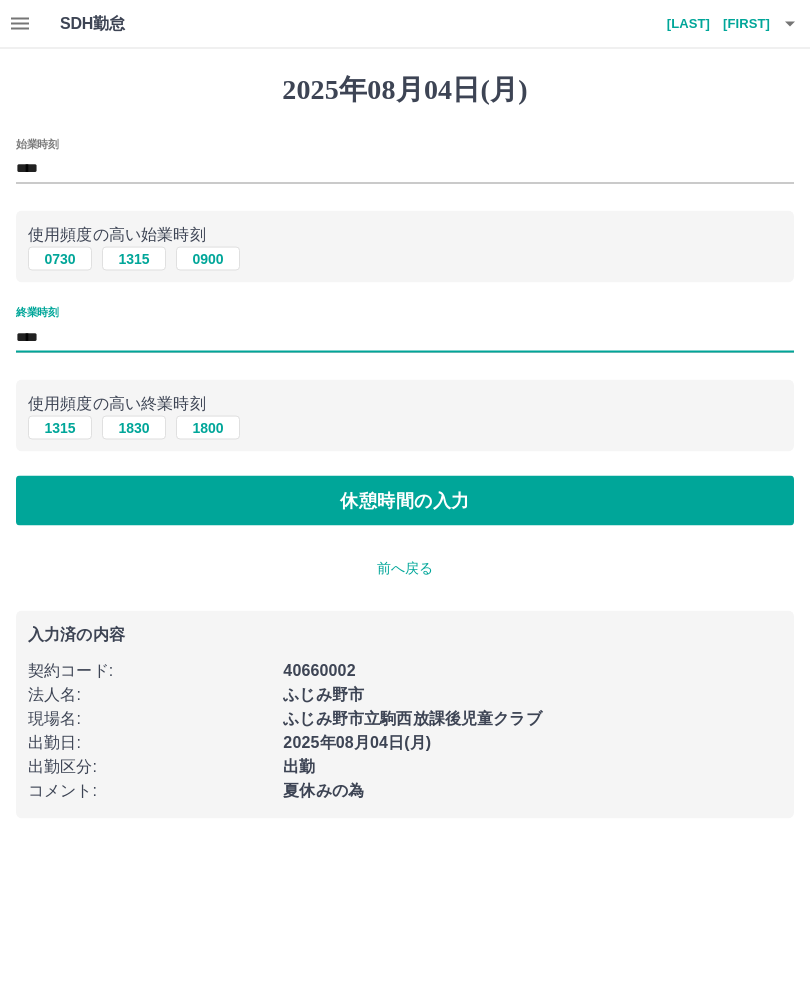 type on "****" 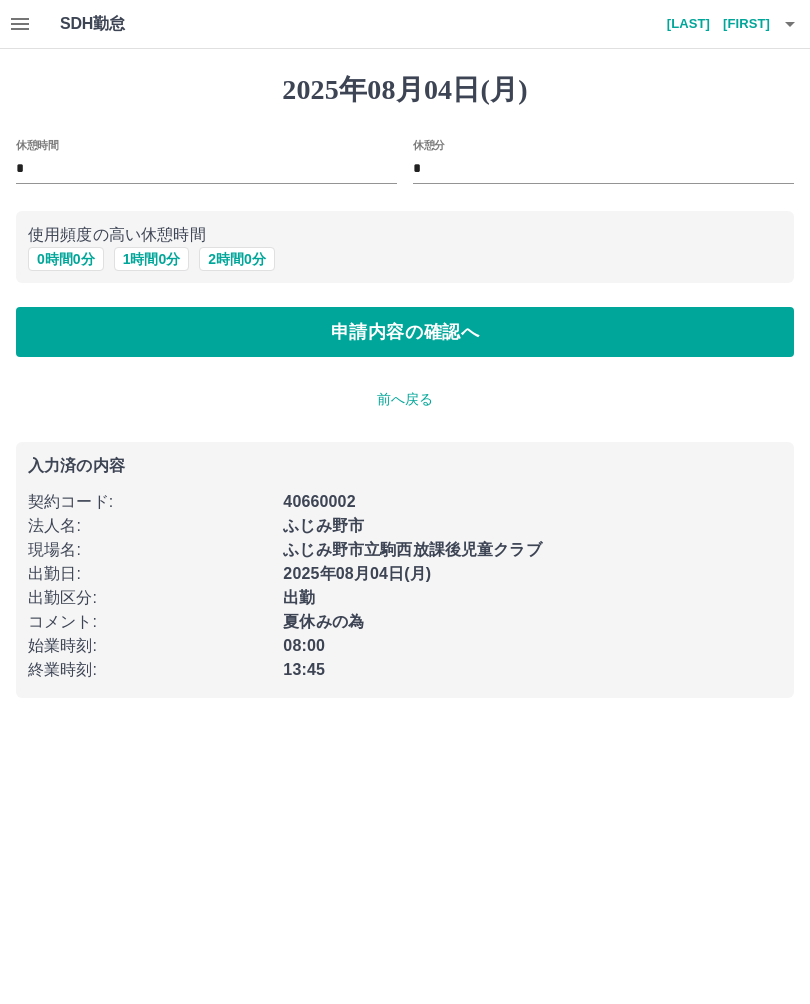 click on "申請内容の確認へ" at bounding box center (405, 332) 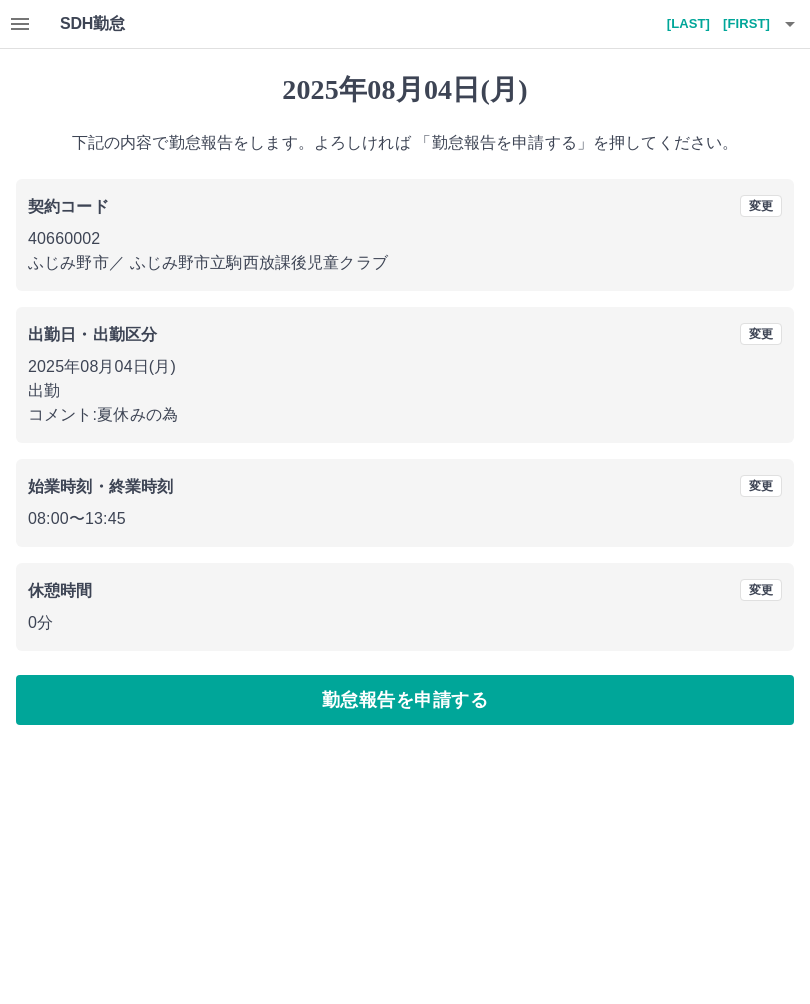 click on "勤怠報告を申請する" at bounding box center [405, 700] 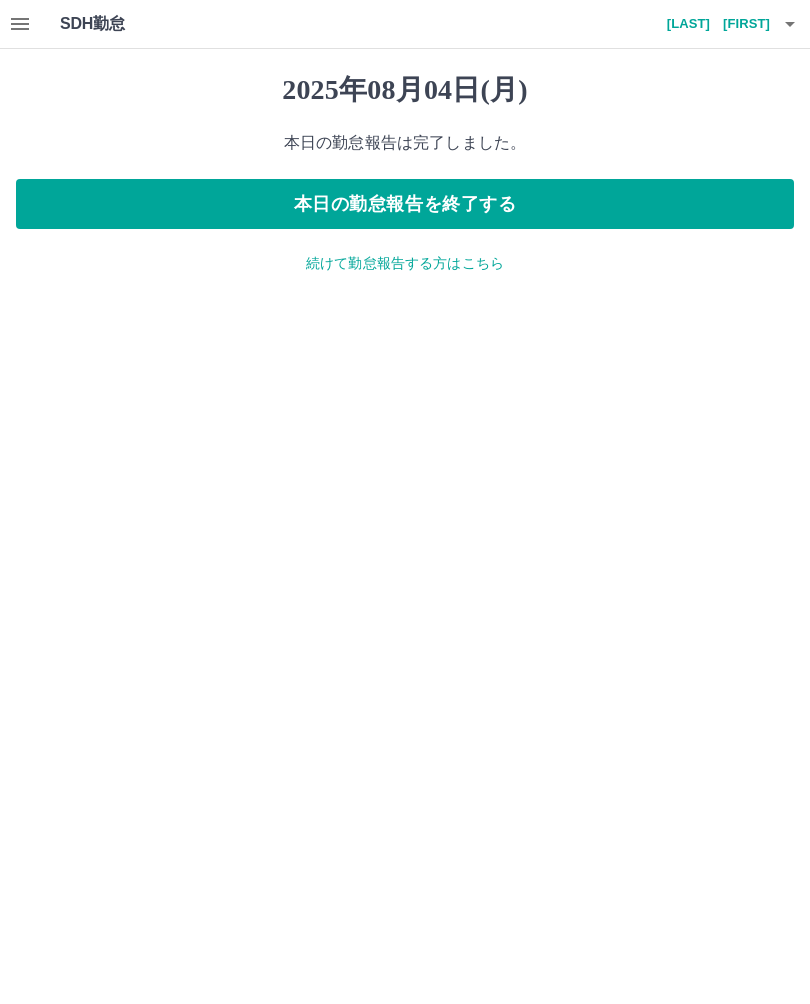 click on "続けて勤怠報告する方はこちら" at bounding box center [405, 263] 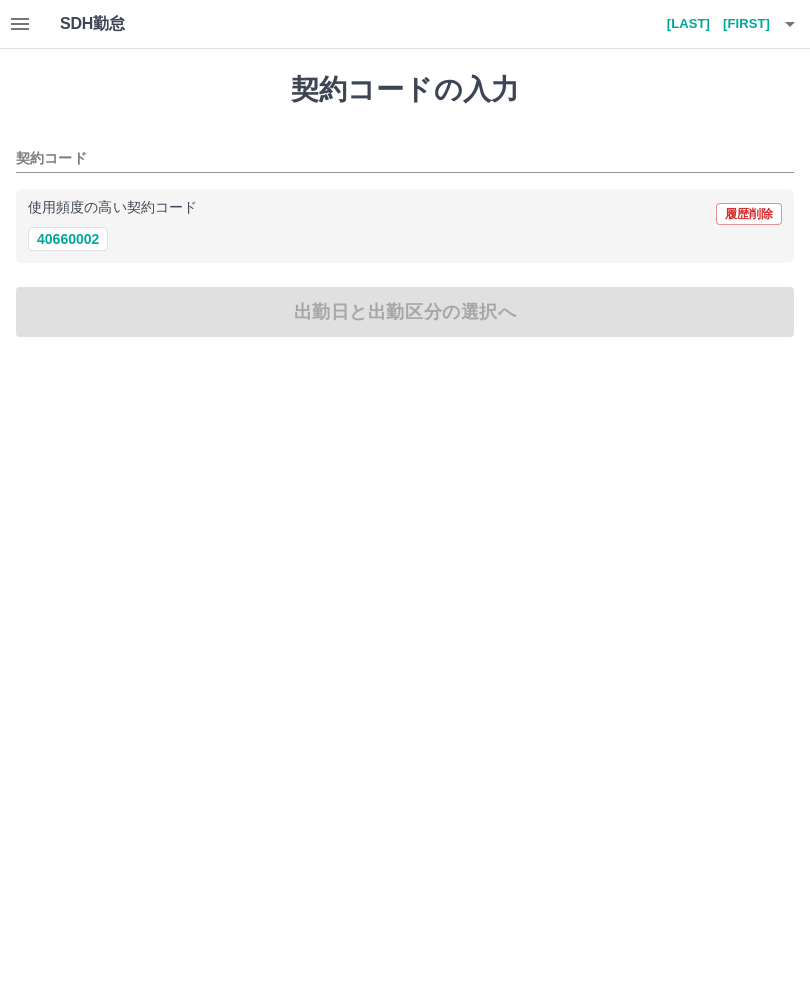 click on "40660002" at bounding box center (68, 239) 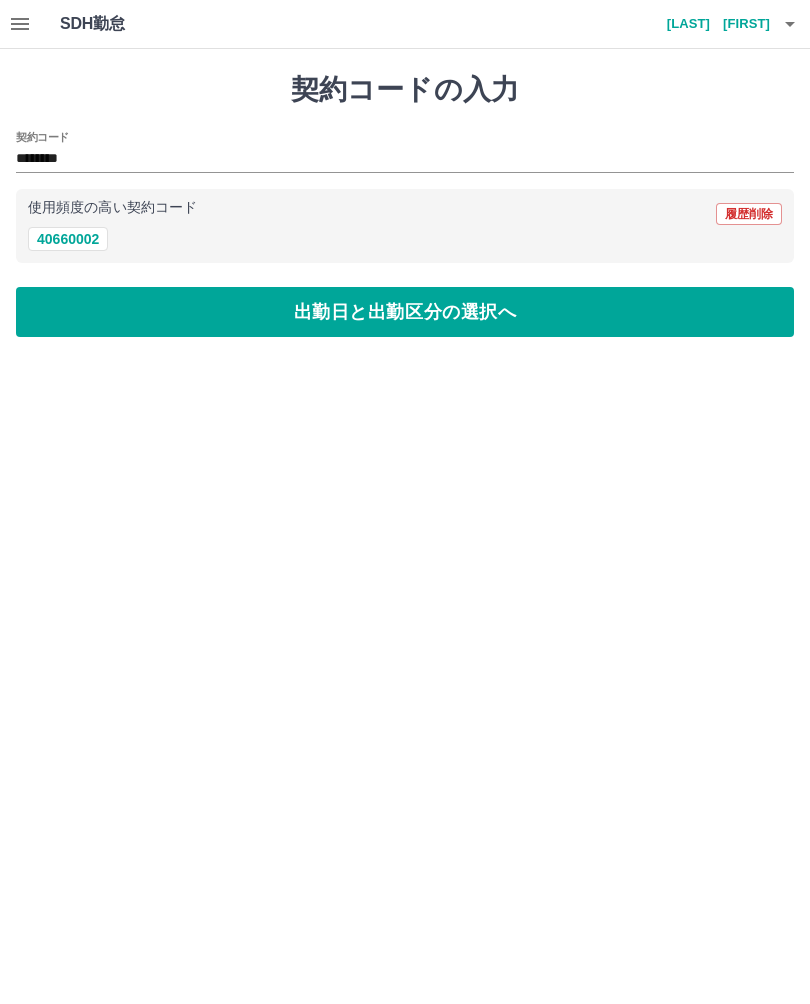 type on "********" 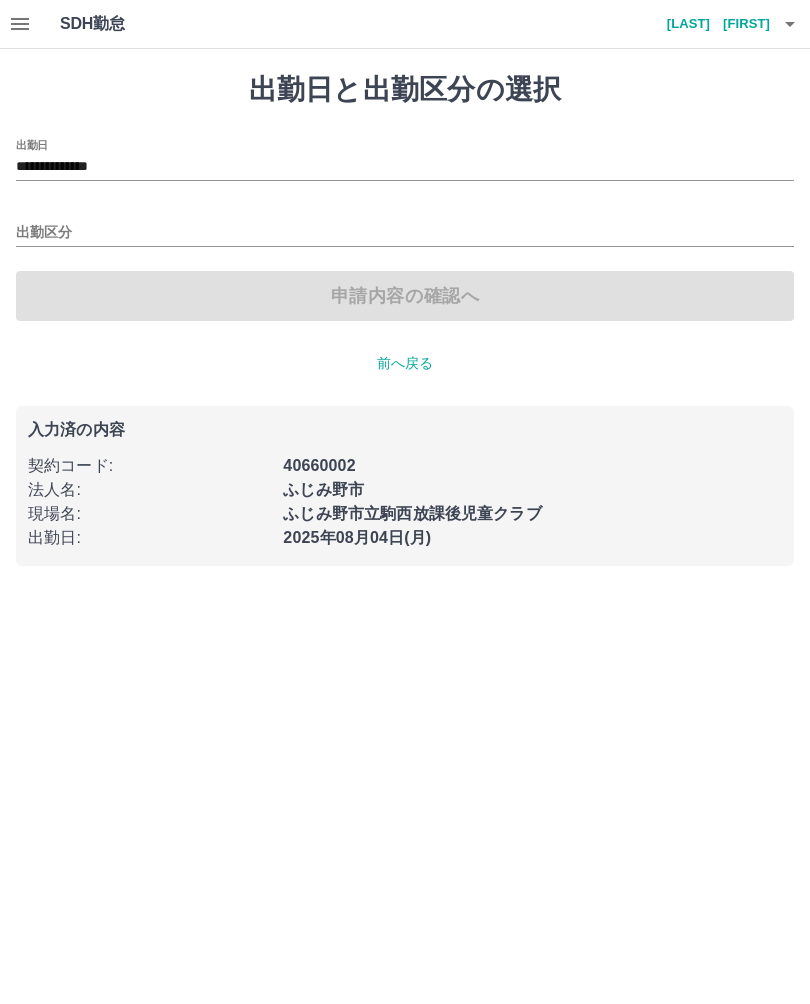 click on "**********" at bounding box center (405, 167) 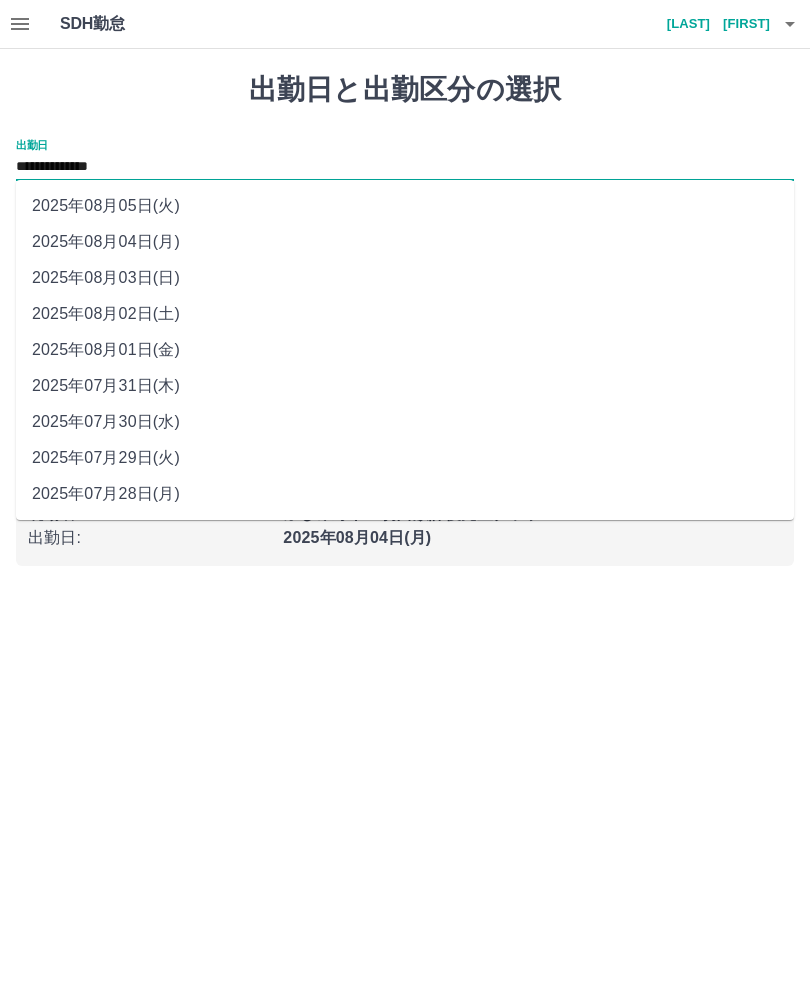 click on "2025年08月02日(土)" at bounding box center (405, 314) 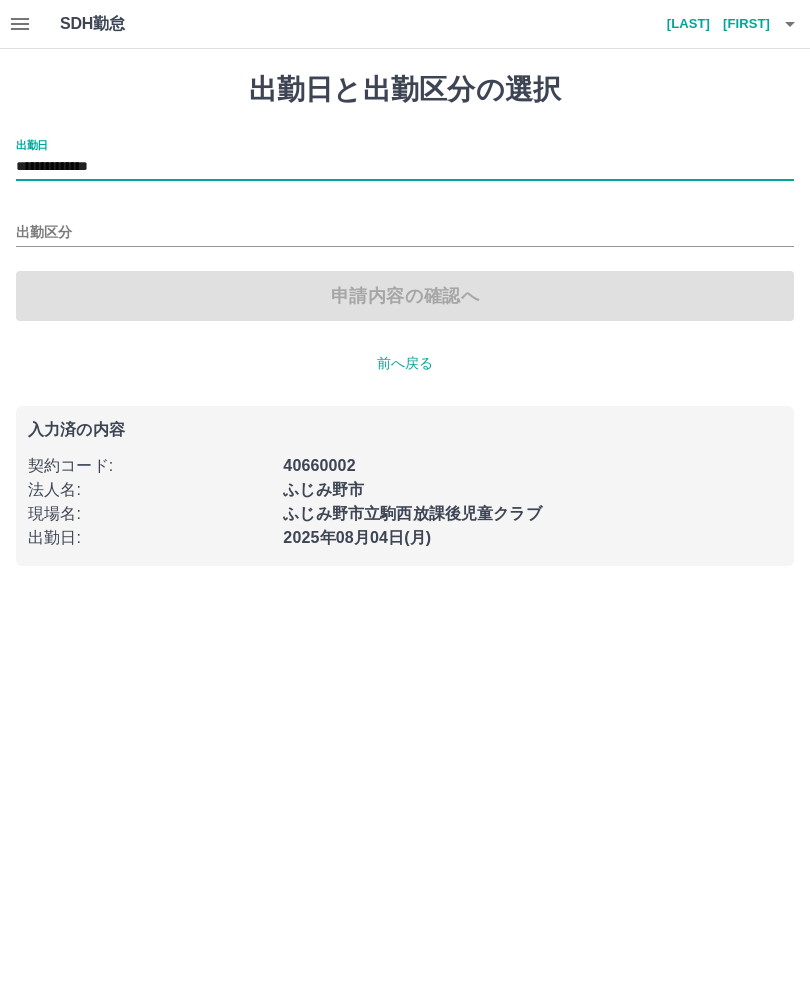 click on "出勤区分" at bounding box center (405, 233) 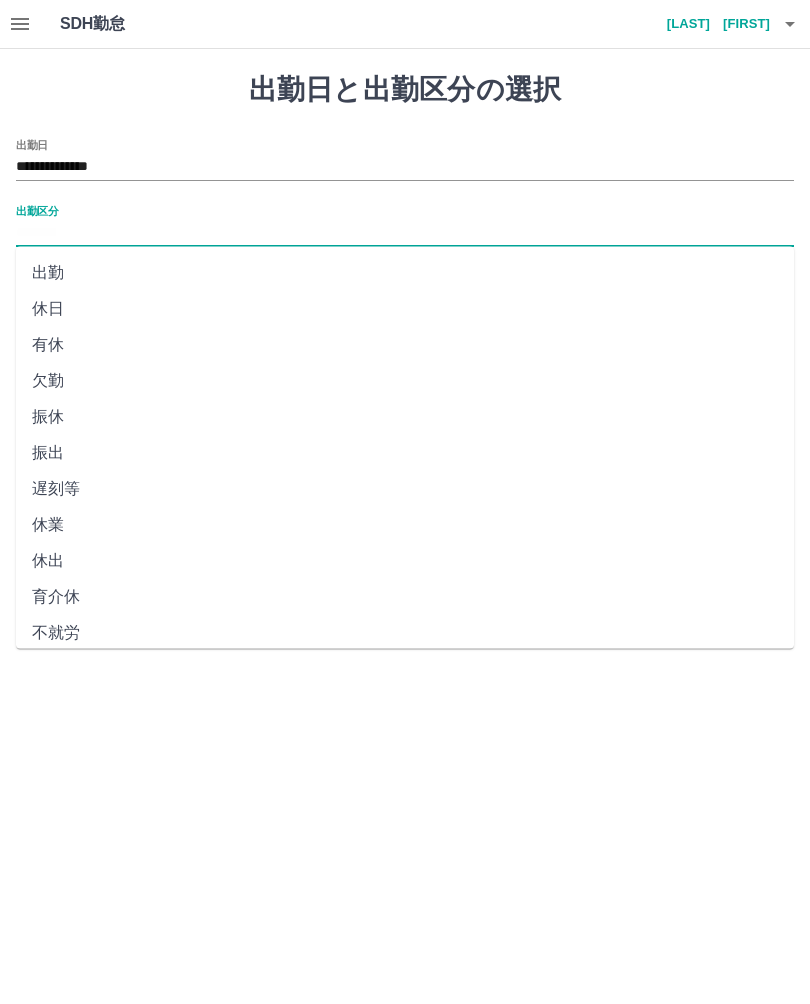 click on "休日" at bounding box center [405, 309] 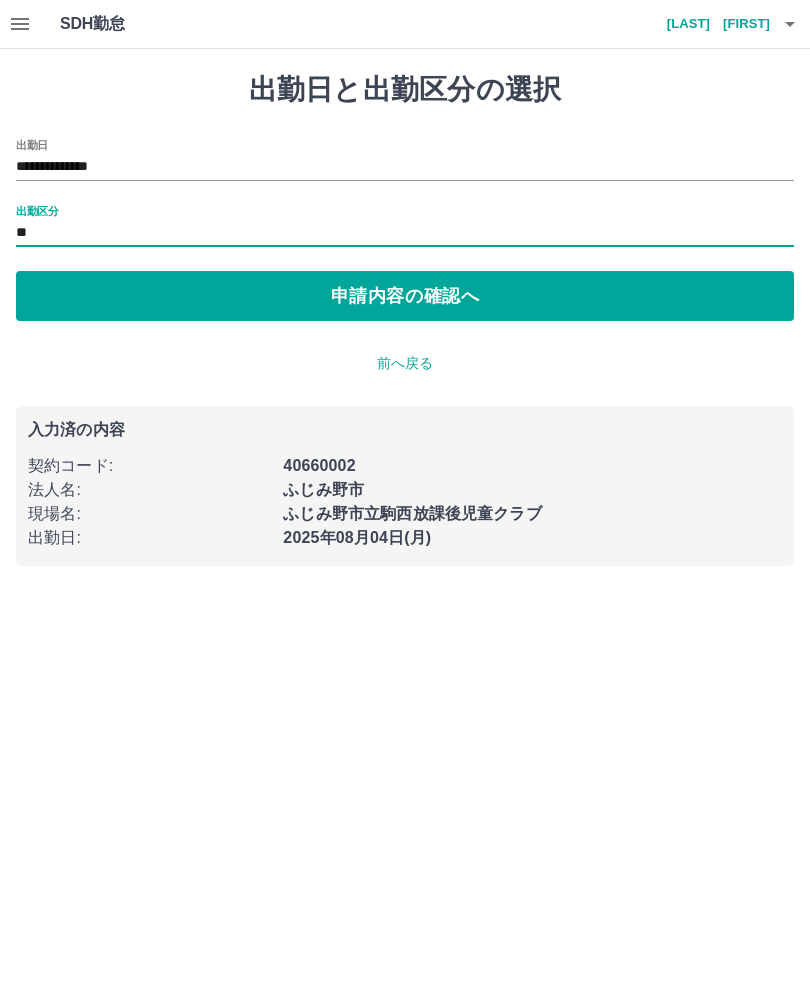 type on "**" 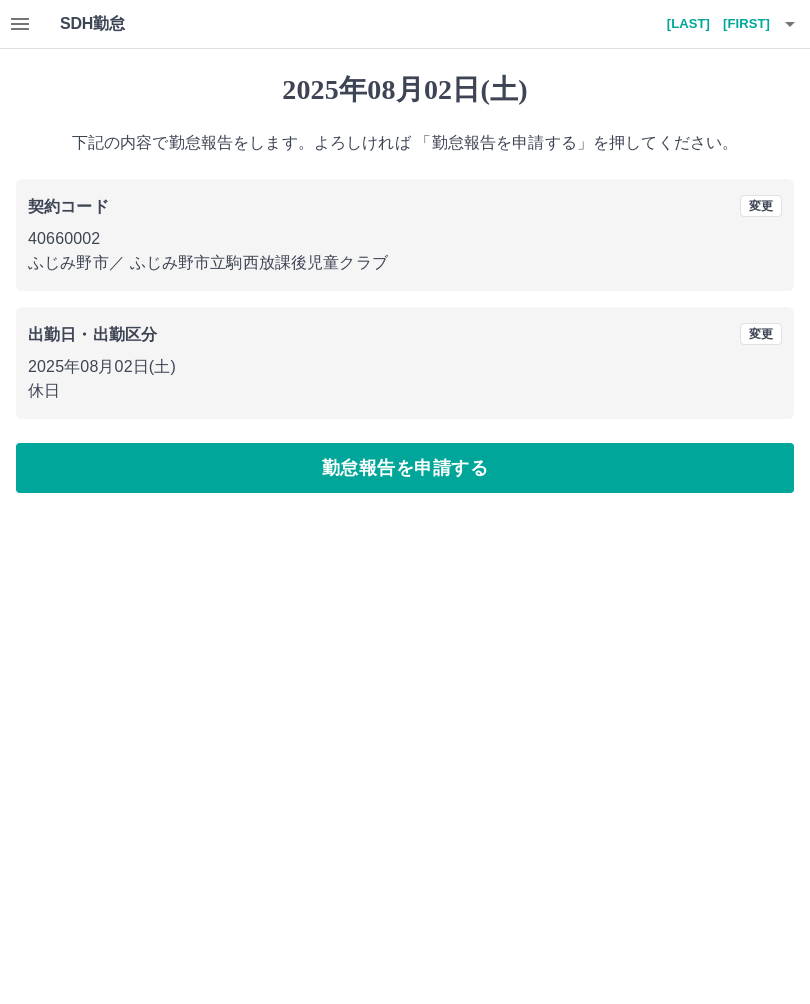 click on "勤怠報告を申請する" at bounding box center (405, 468) 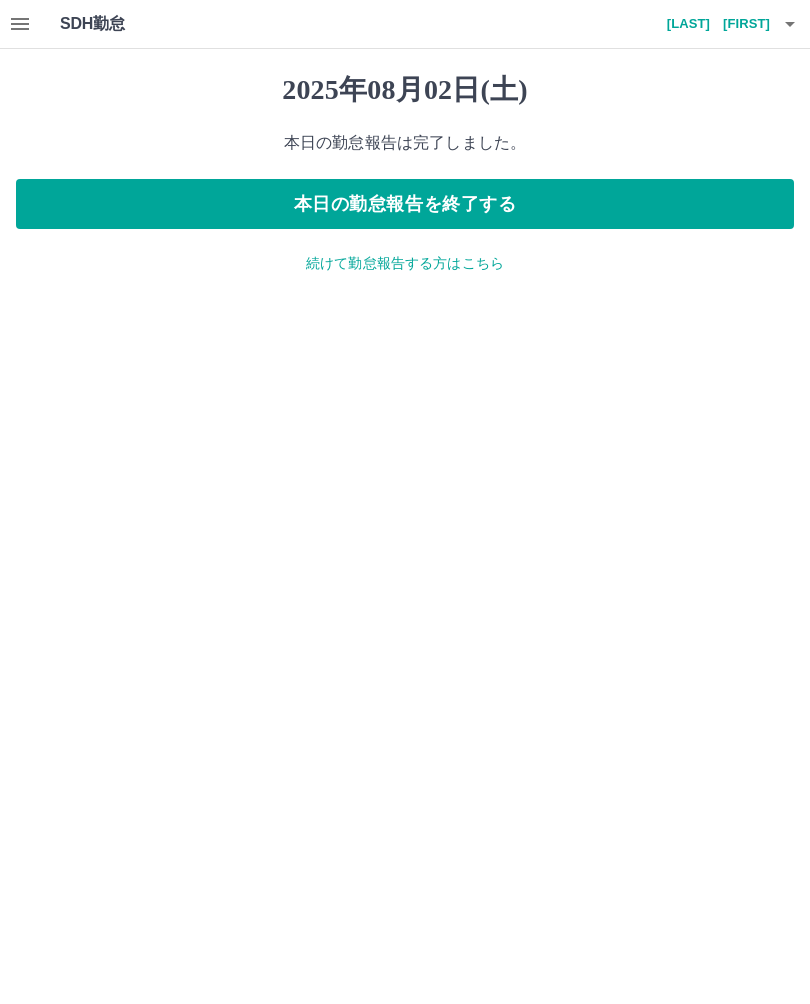click on "続けて勤怠報告する方はこちら" at bounding box center [405, 263] 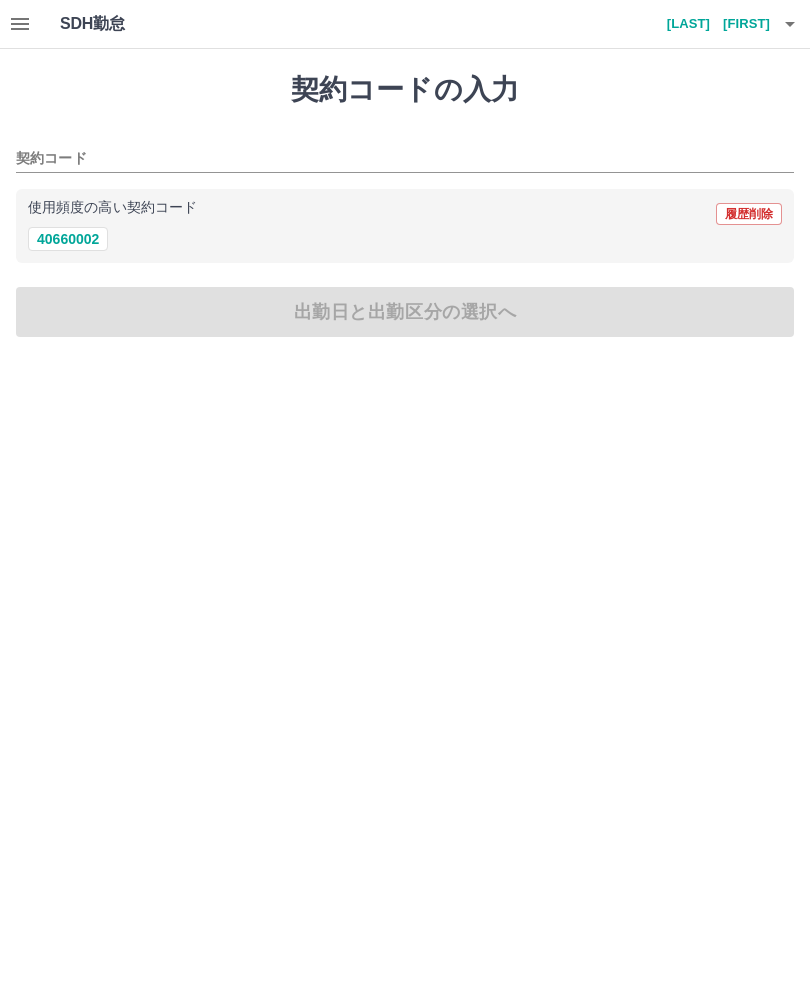 click on "40660002" at bounding box center (68, 239) 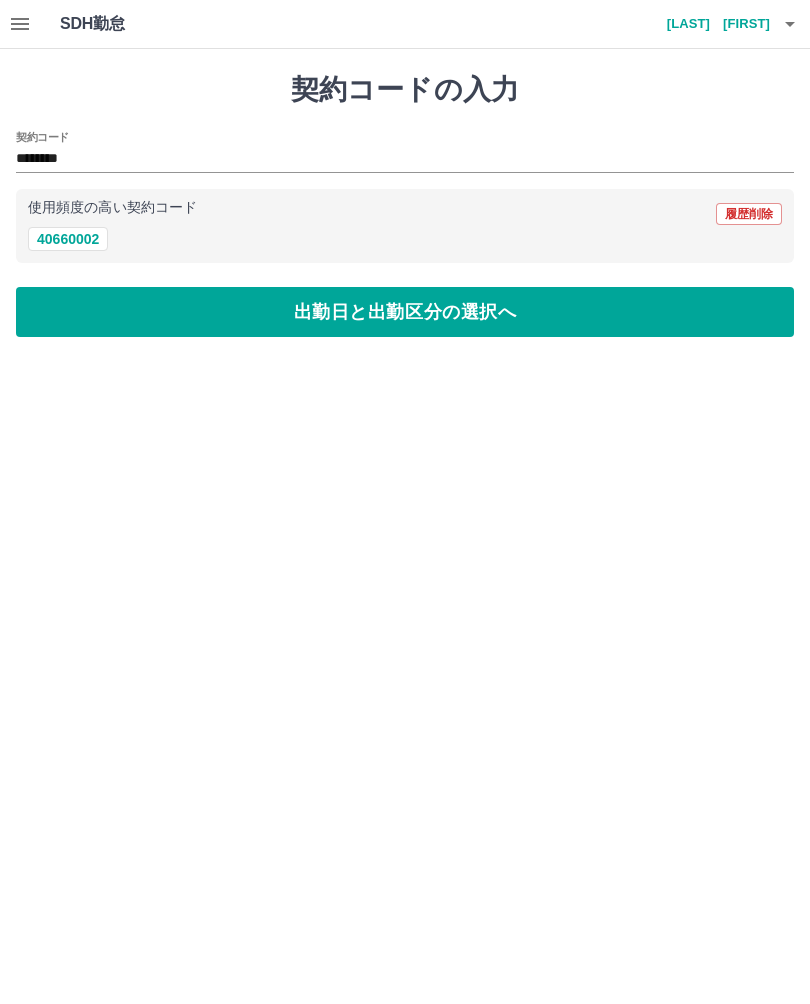 click on "出勤日と出勤区分の選択へ" at bounding box center (405, 312) 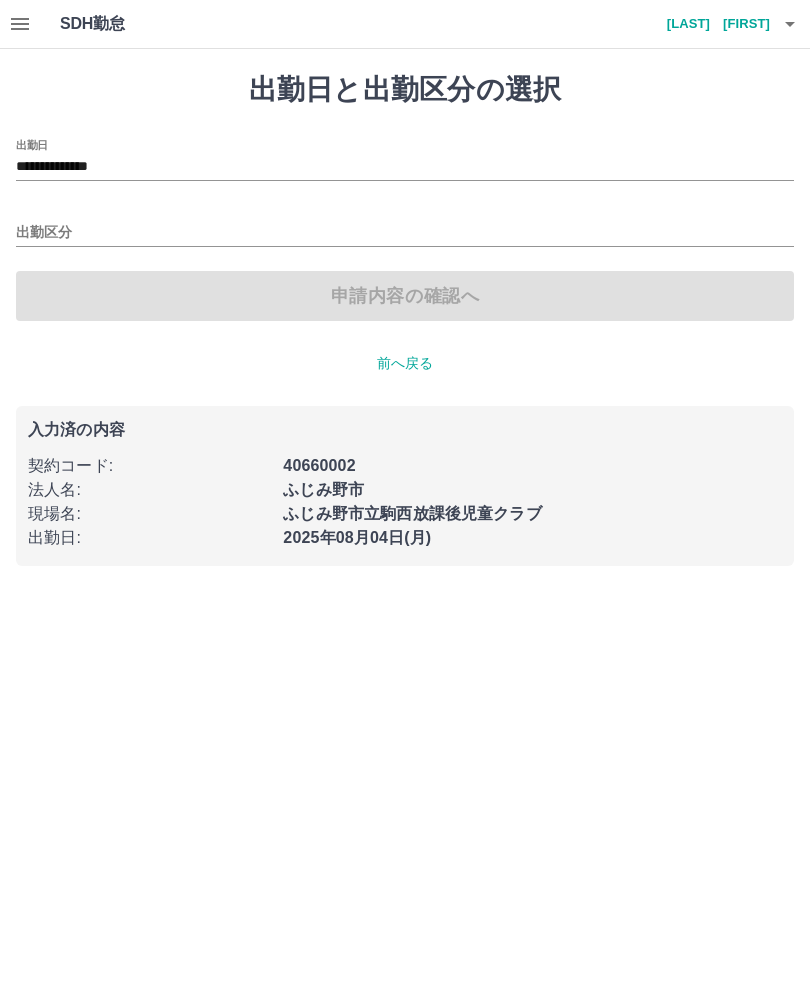 click on "**********" at bounding box center (405, 167) 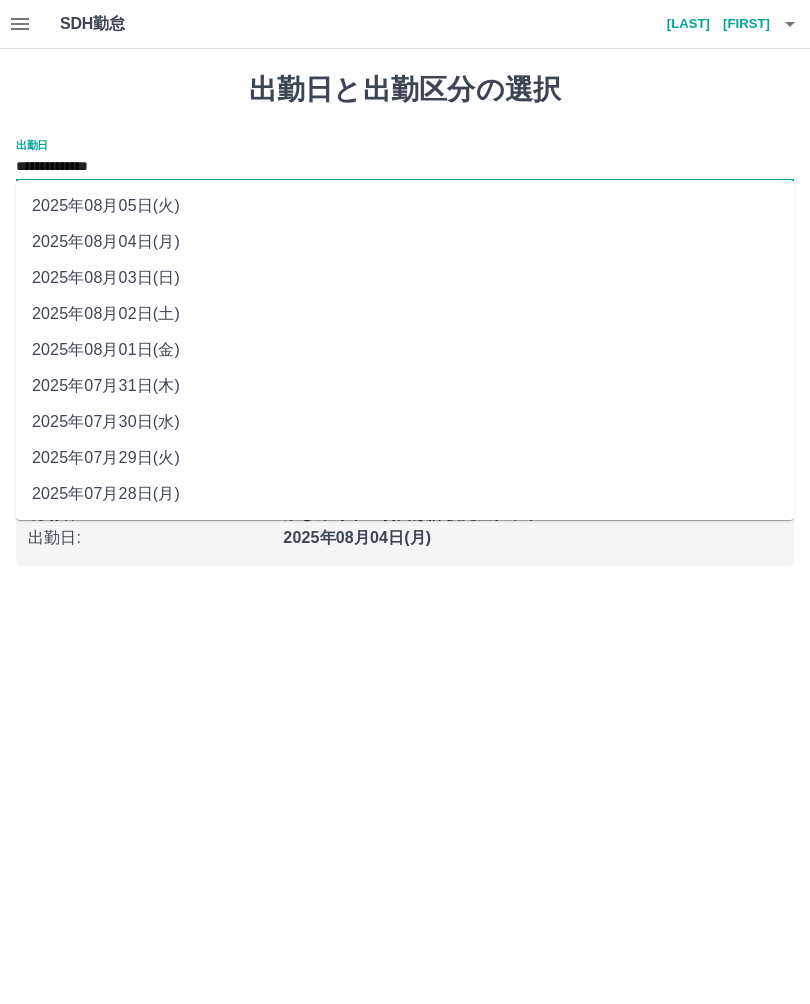 click on "2025年08月03日(日)" at bounding box center (405, 278) 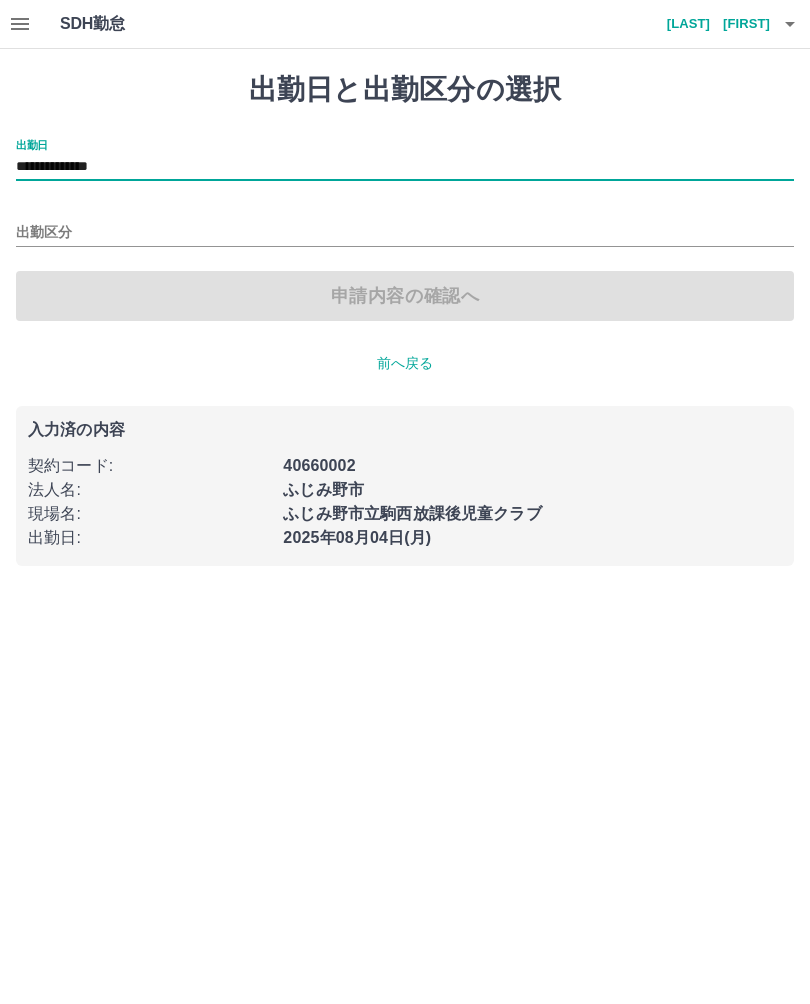 click on "出勤区分" at bounding box center (405, 233) 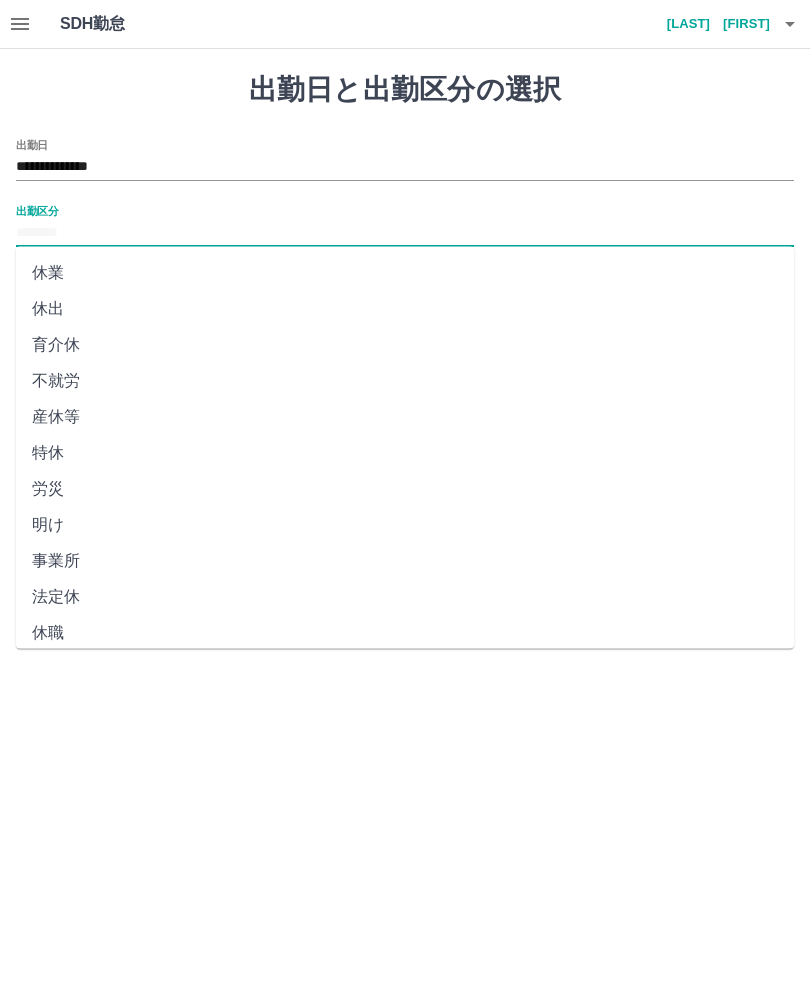 scroll, scrollTop: 249, scrollLeft: 0, axis: vertical 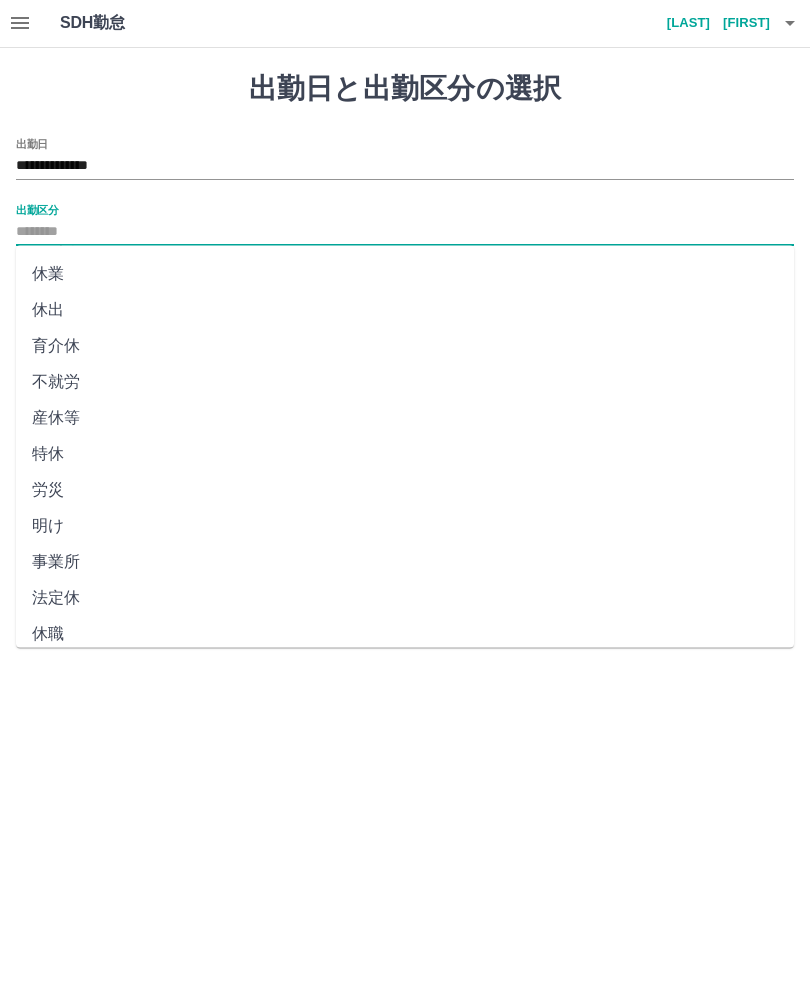 click on "法定休" at bounding box center (405, 600) 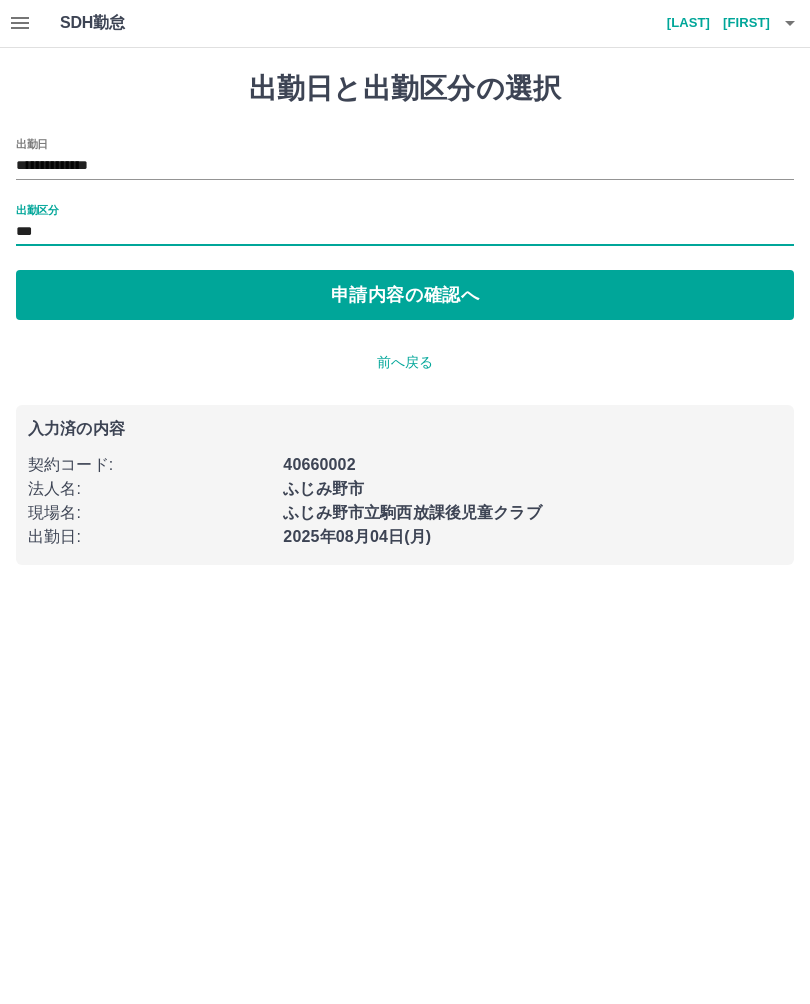 click on "申請内容の確認へ" at bounding box center (405, 296) 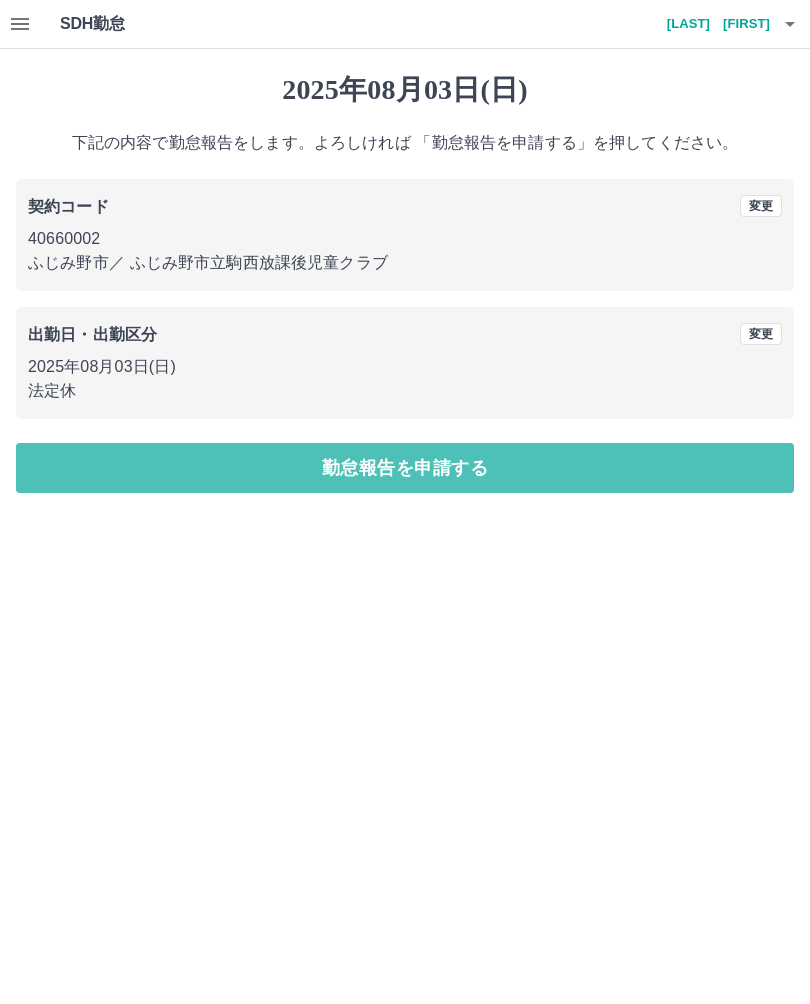 click on "勤怠報告を申請する" at bounding box center [405, 468] 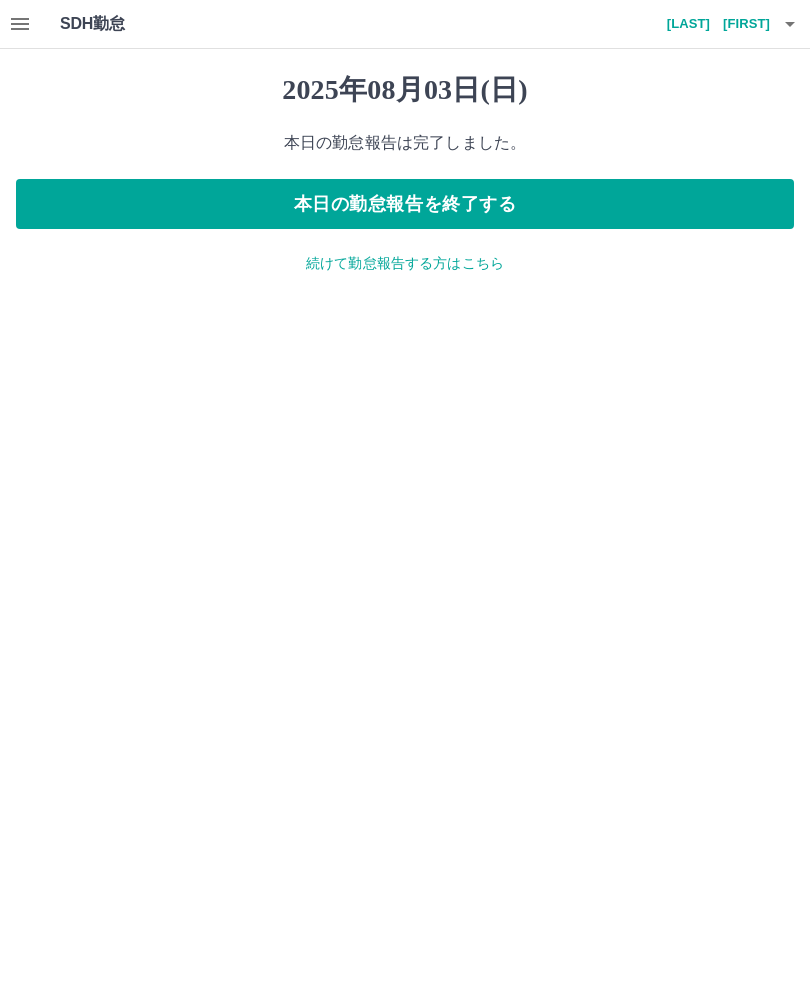 click on "本日の勤怠報告を終了する" at bounding box center [405, 204] 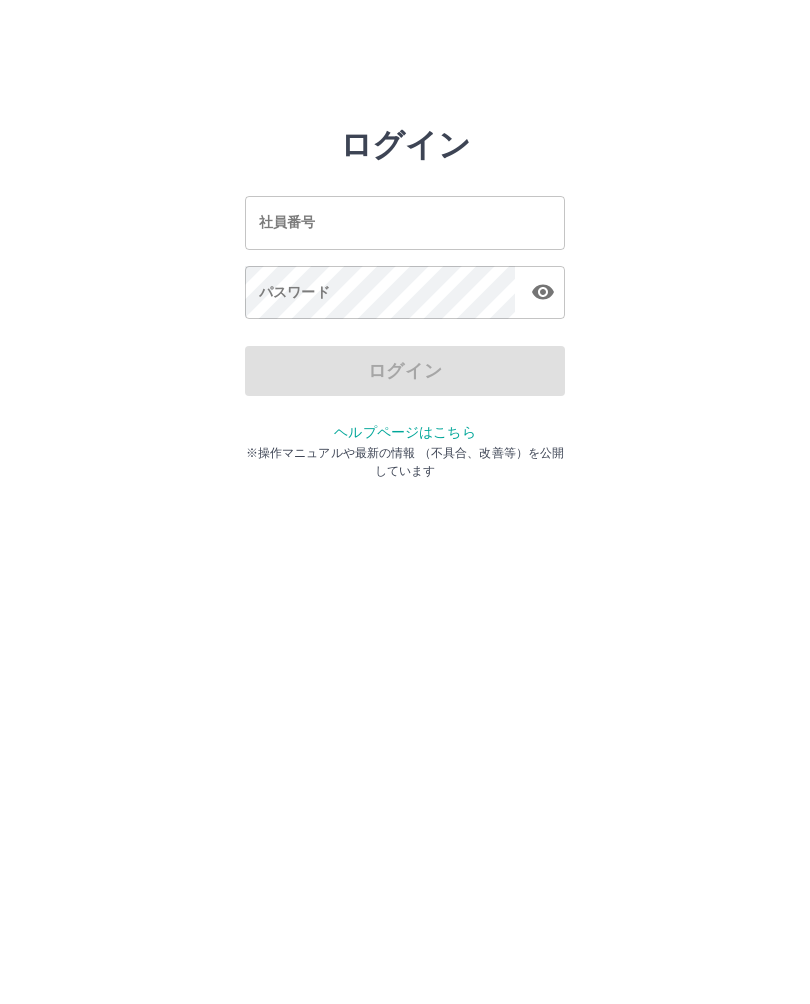 scroll, scrollTop: 0, scrollLeft: 0, axis: both 